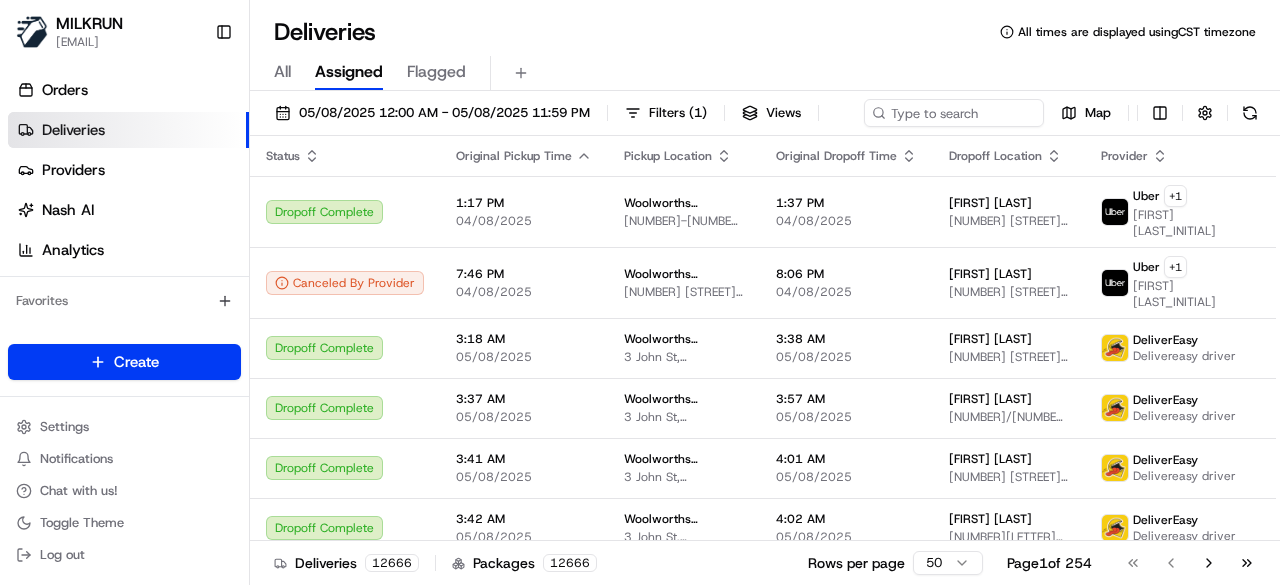 scroll, scrollTop: 0, scrollLeft: 0, axis: both 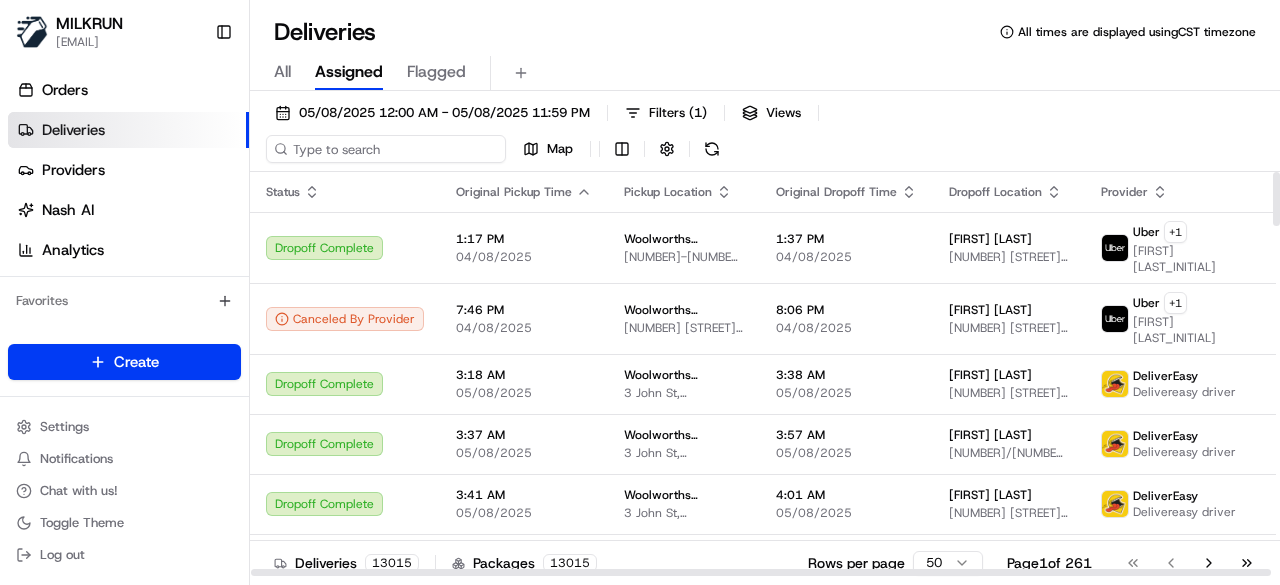 click on "[DATE] [TIME] - [DATE] [TIME] Filters ( [NUMBER] ) Views Map" at bounding box center (765, 135) 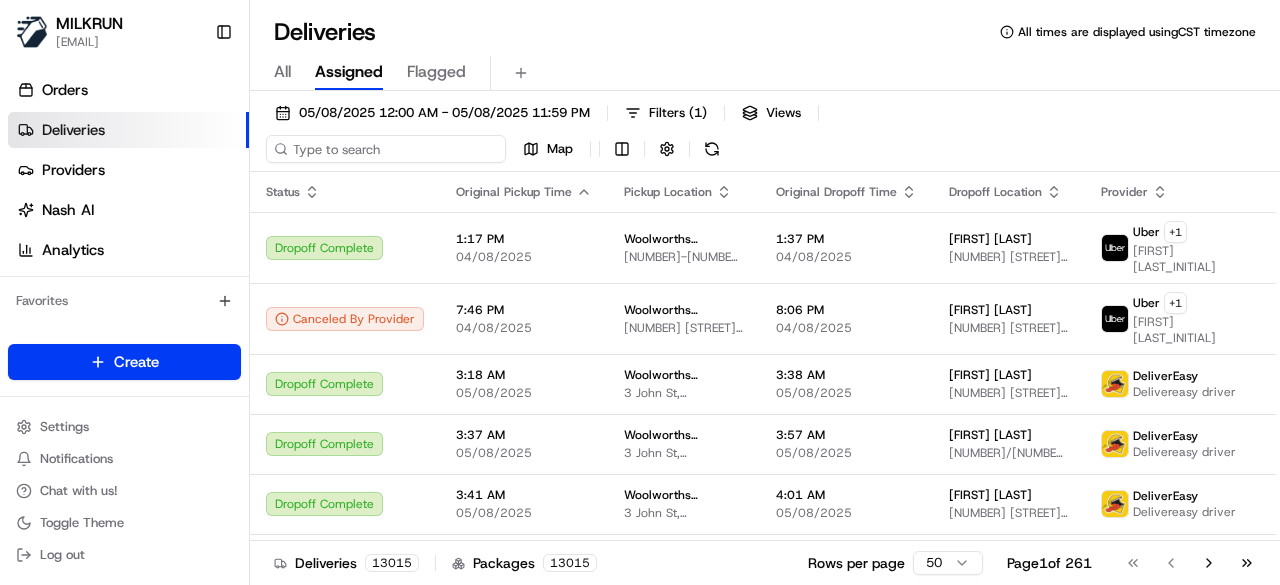 paste on "b09ca72b-a204-4cd6-bdce-fc85cd34dccc" 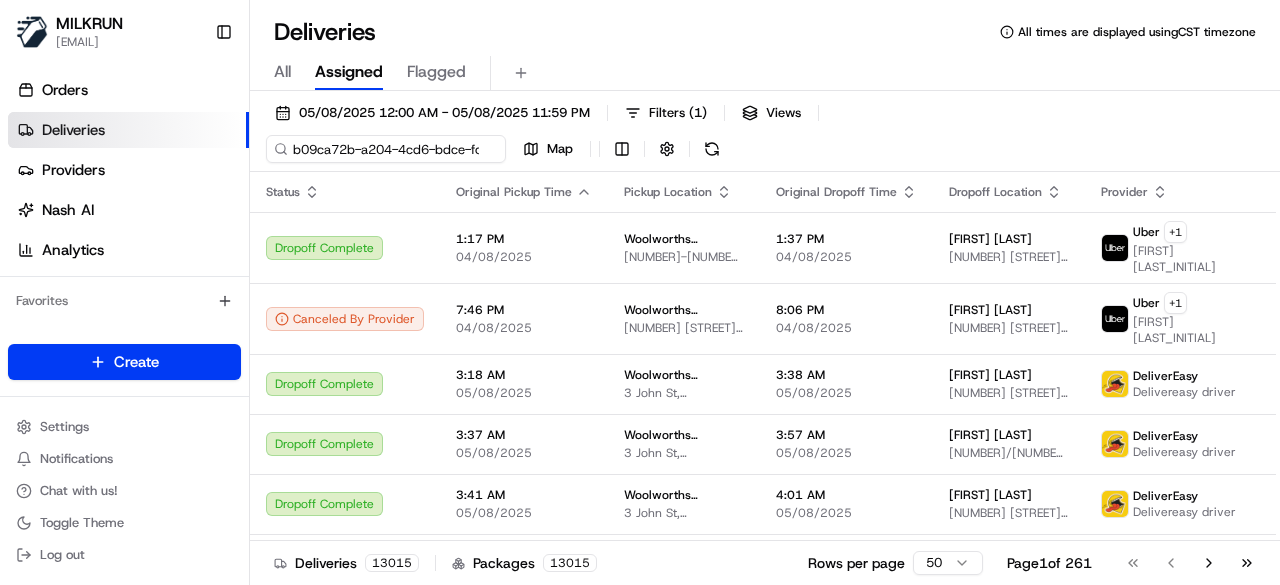 scroll, scrollTop: 0, scrollLeft: 86, axis: horizontal 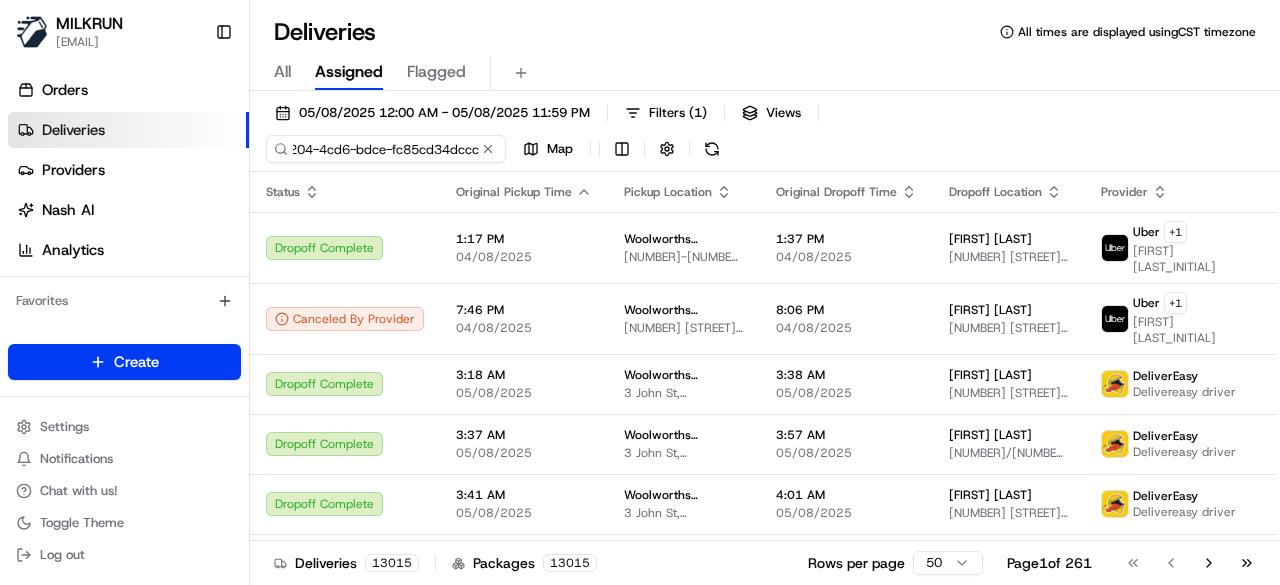 type on "b09ca72b-a204-4cd6-bdce-fc85cd34dccc" 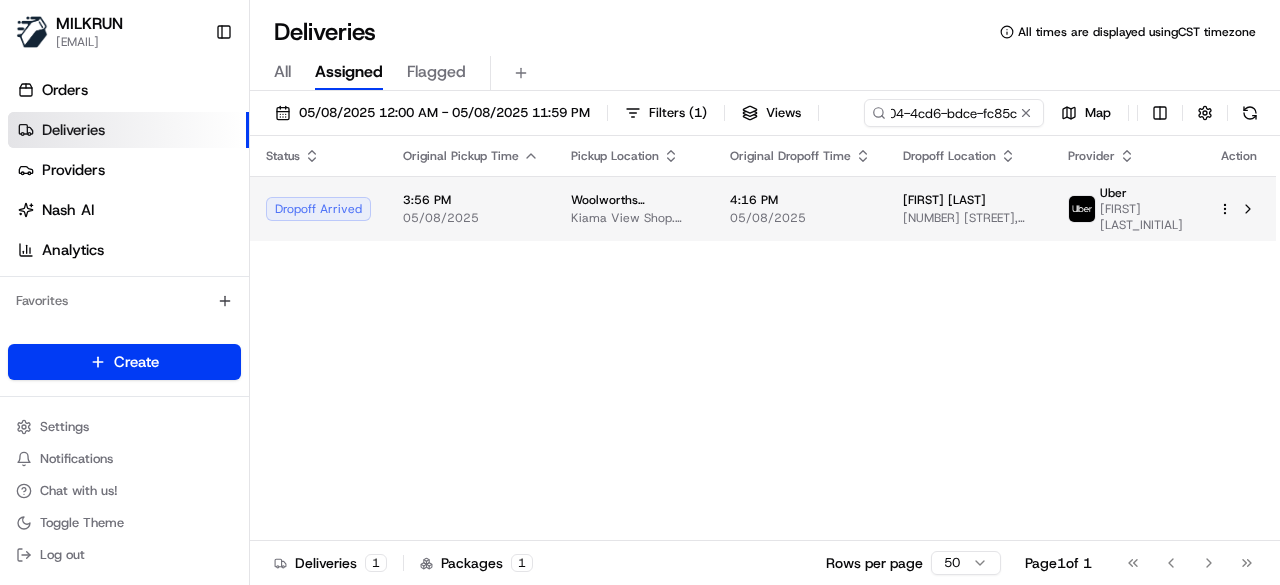 click on "[TIME] [DATE]" at bounding box center [800, 208] 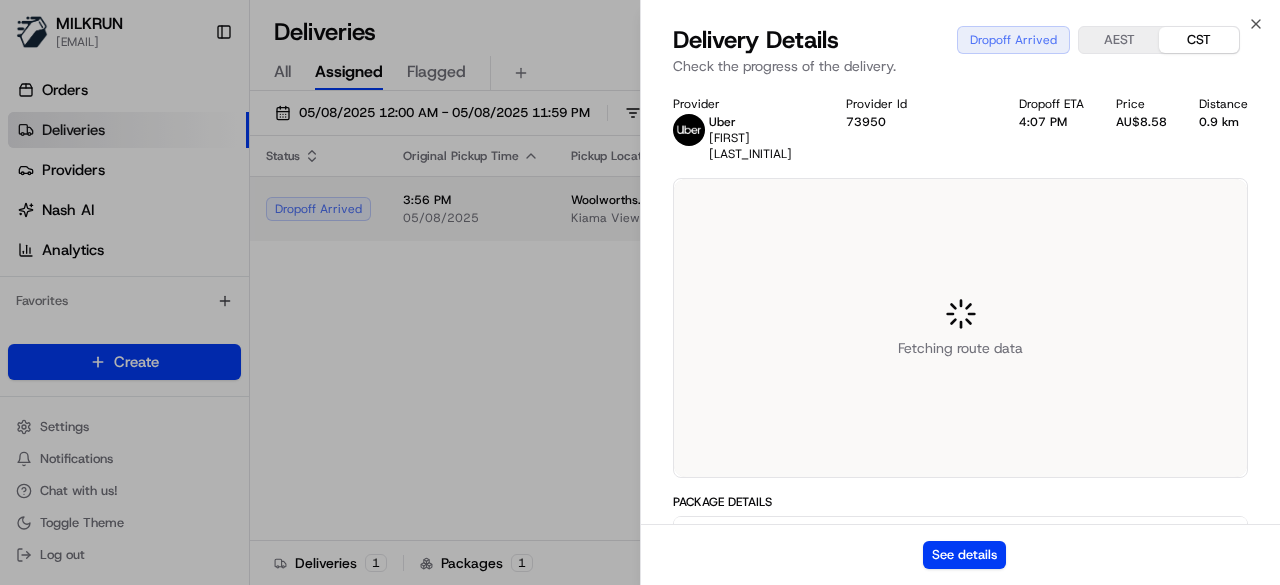 scroll, scrollTop: 0, scrollLeft: 0, axis: both 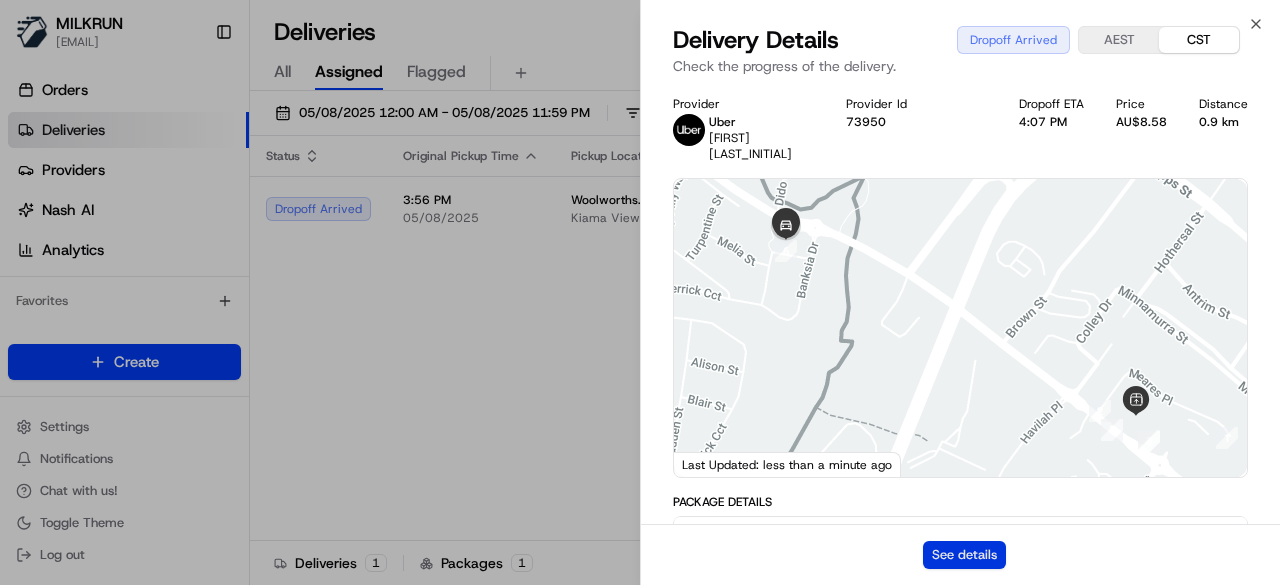 click on "See details" at bounding box center (964, 555) 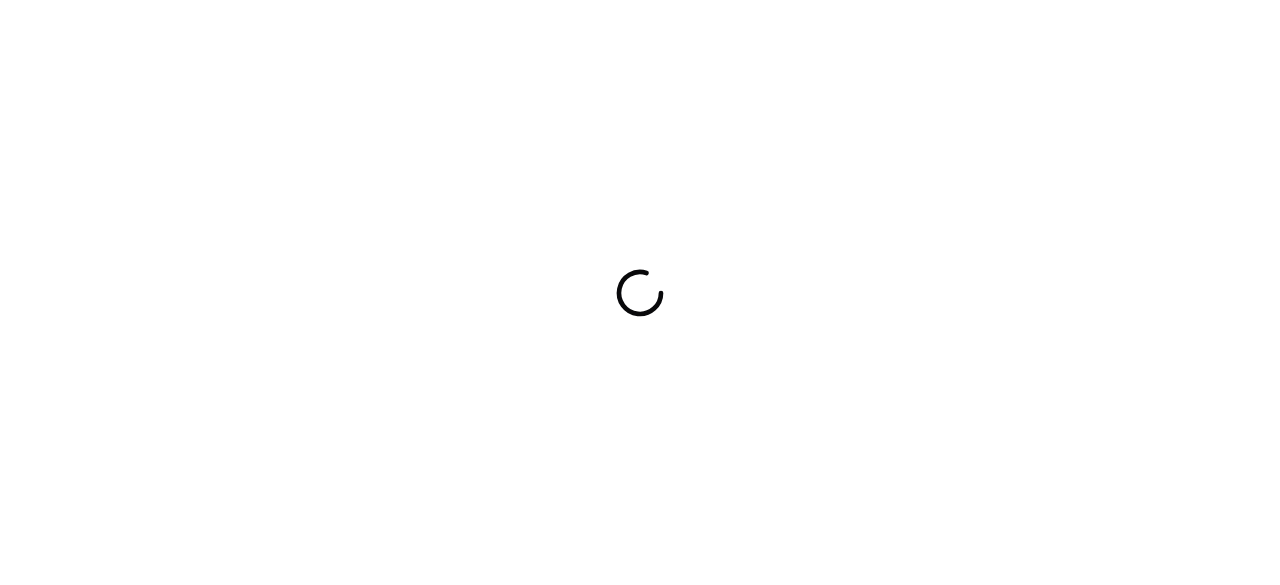scroll, scrollTop: 0, scrollLeft: 0, axis: both 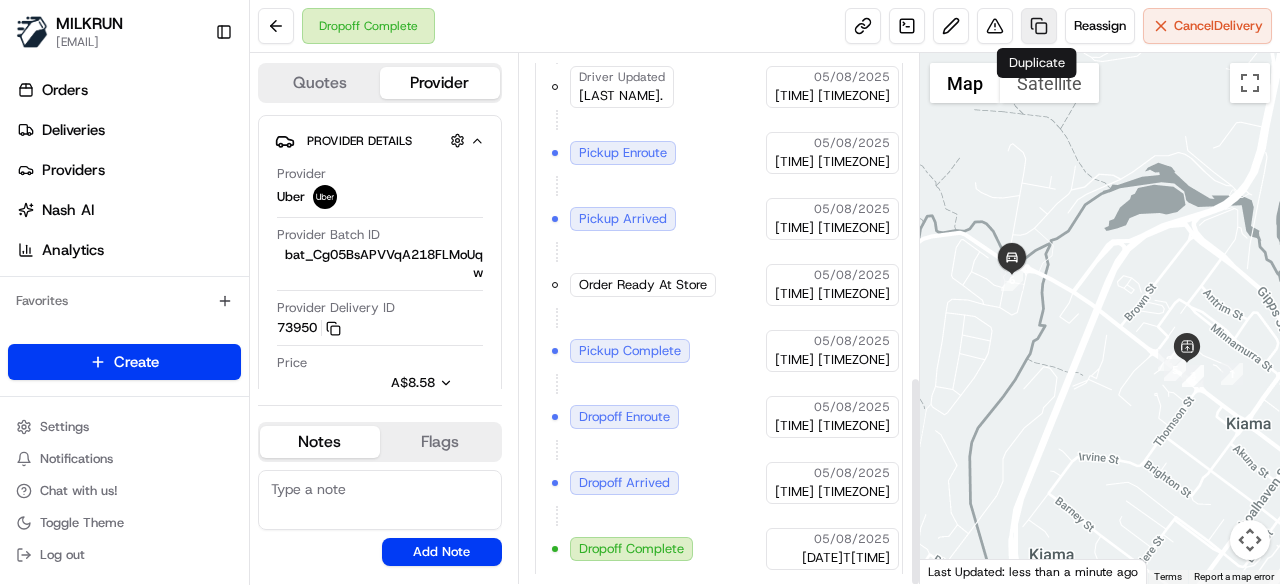 click at bounding box center (1039, 26) 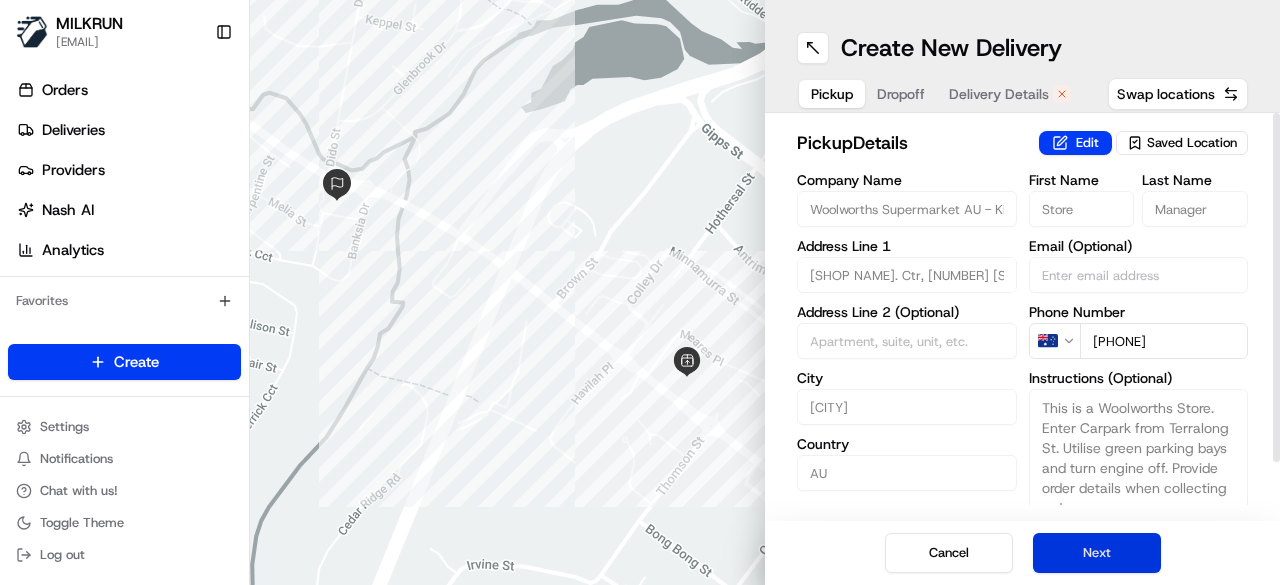 click on "Next" at bounding box center [1097, 553] 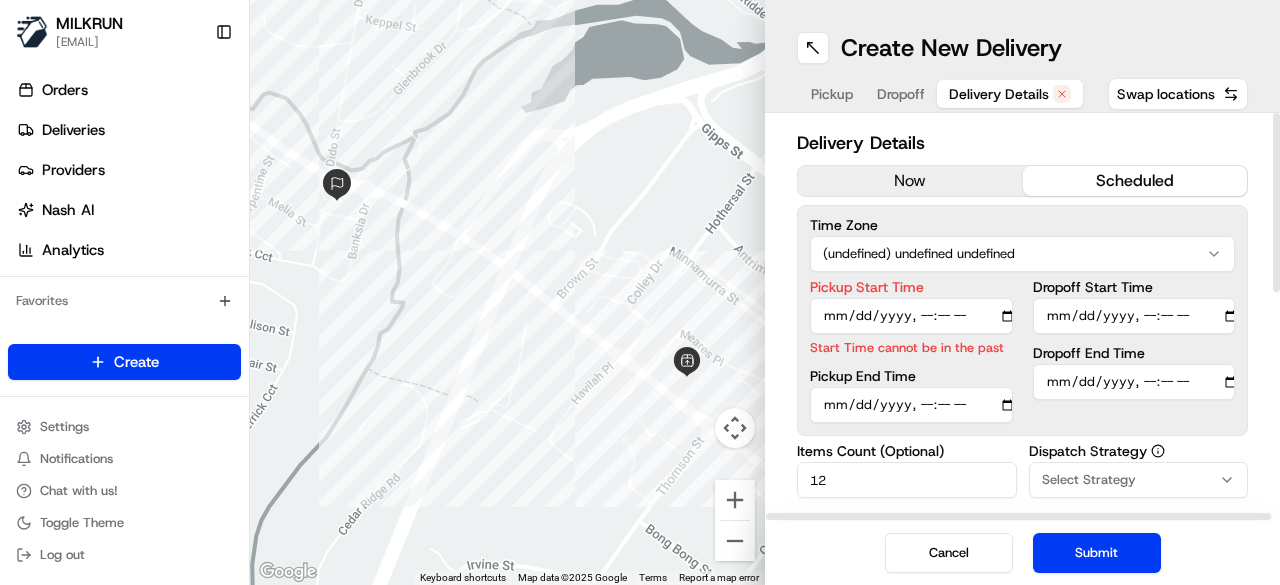 click on "now" at bounding box center [910, 181] 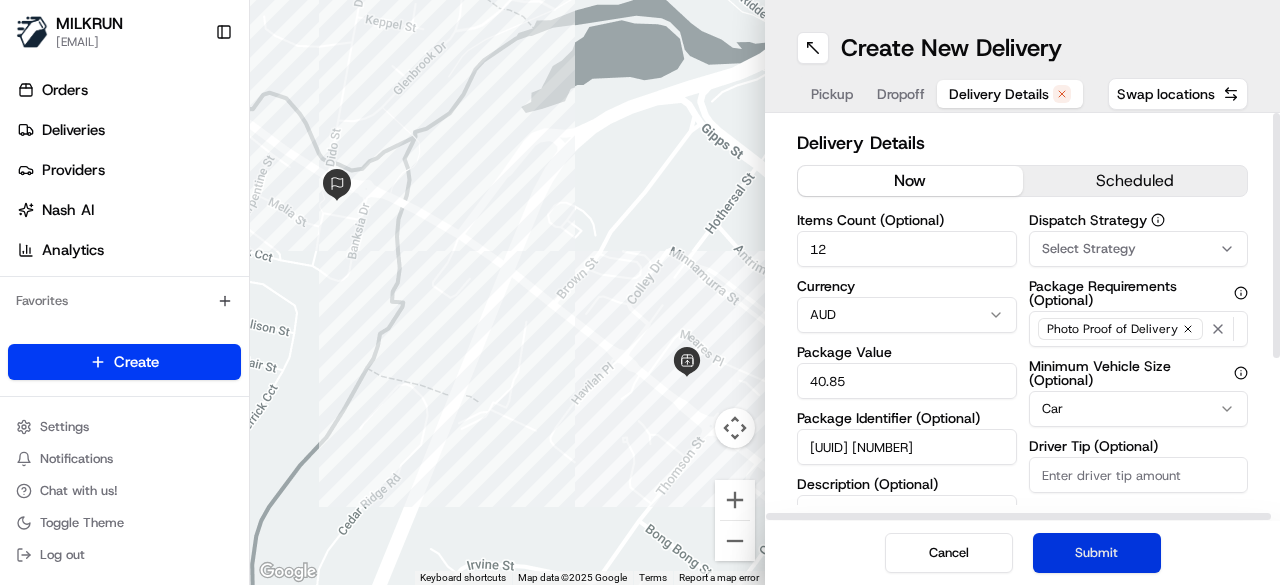 click on "Submit" at bounding box center (1097, 553) 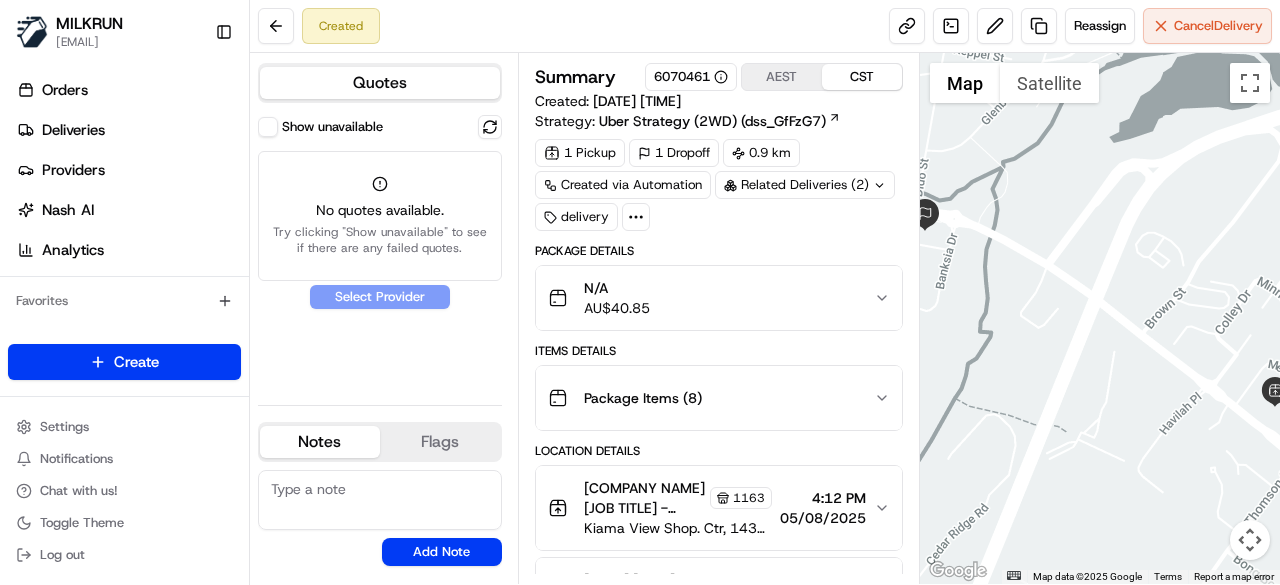 click on "Show unavailable" at bounding box center (268, 127) 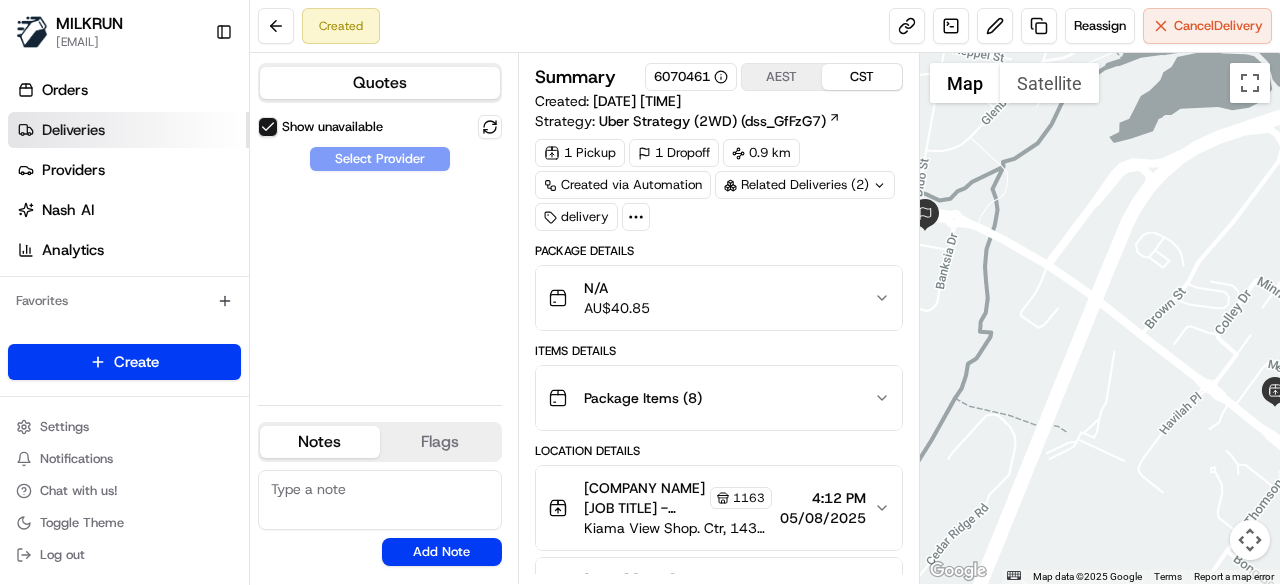 click on "Deliveries" at bounding box center (128, 130) 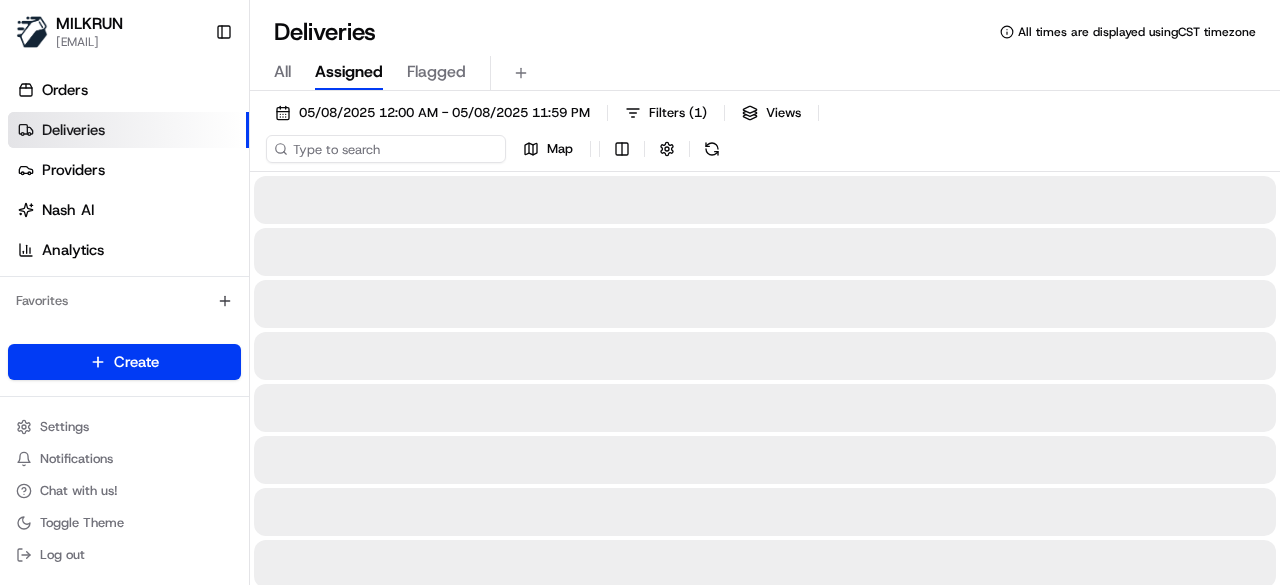 click on "[DATE] [TIME] - [DATE] [TIME] Filters ( [NUMBER] ) Views Map" at bounding box center (765, 135) 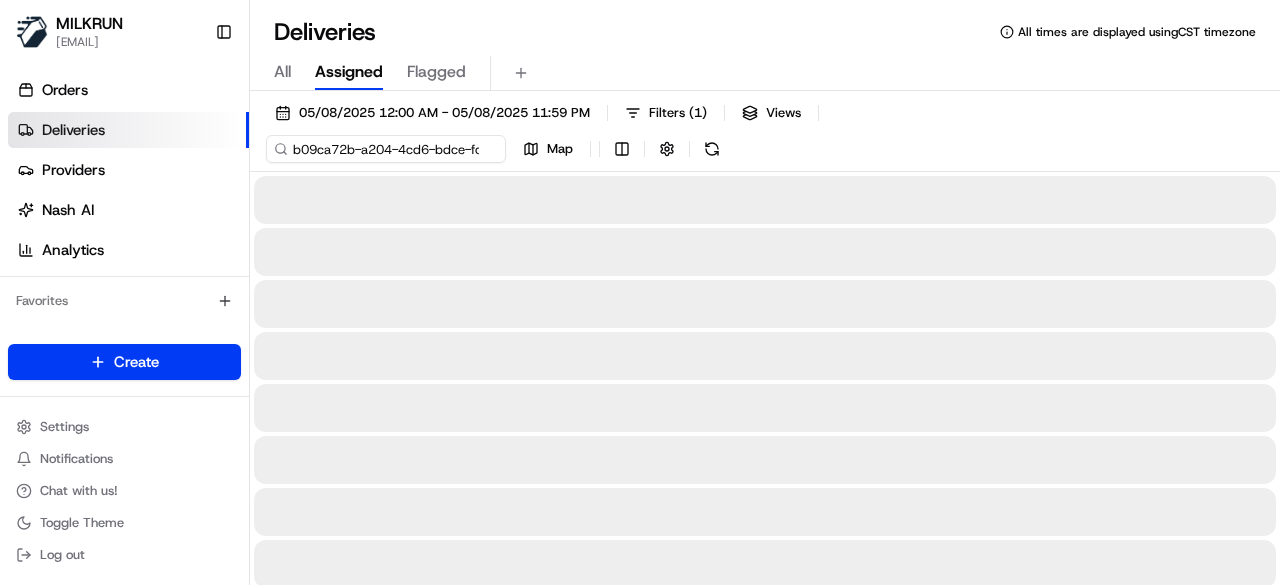 scroll, scrollTop: 0, scrollLeft: 86, axis: horizontal 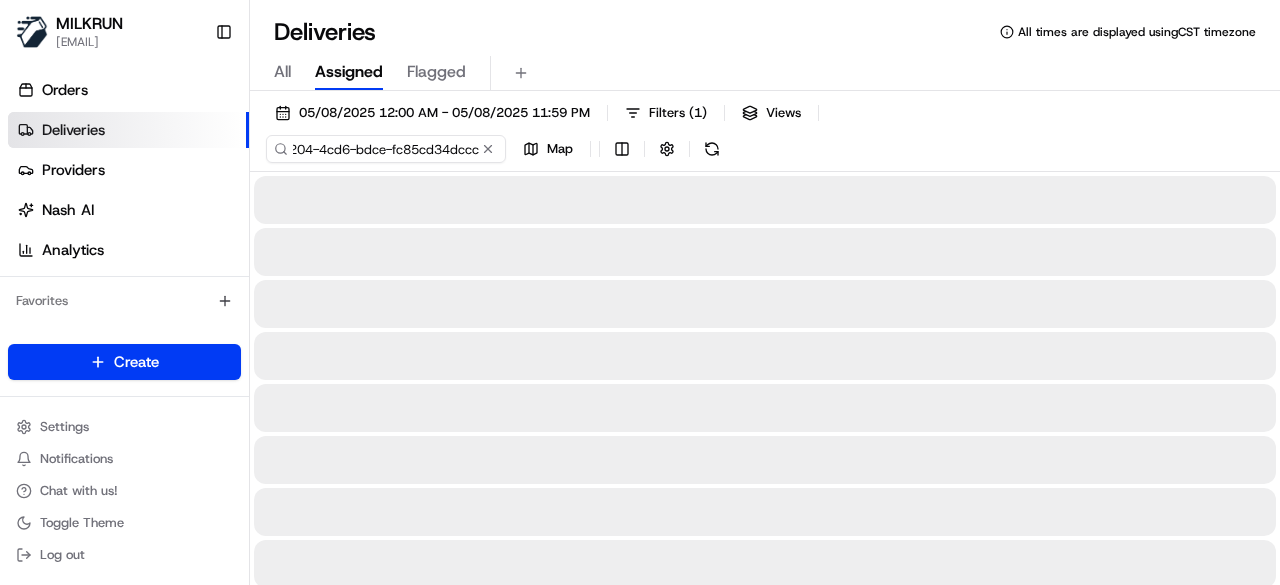 type on "b09ca72b-a204-4cd6-bdce-fc85cd34dccc" 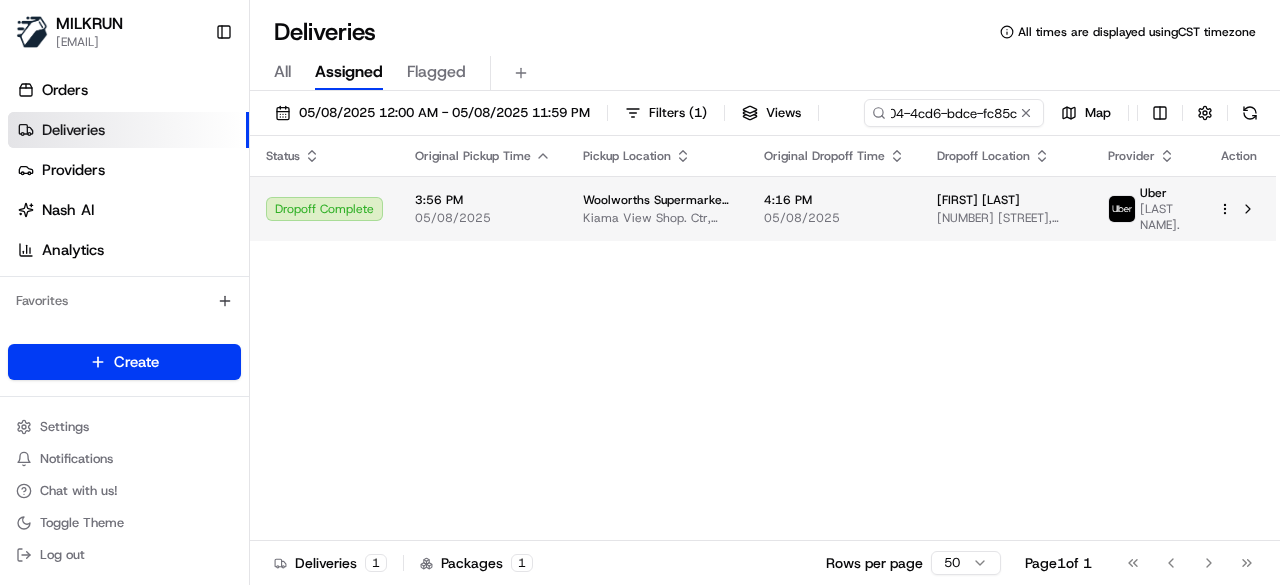 click on "05/08/2025" at bounding box center [834, 218] 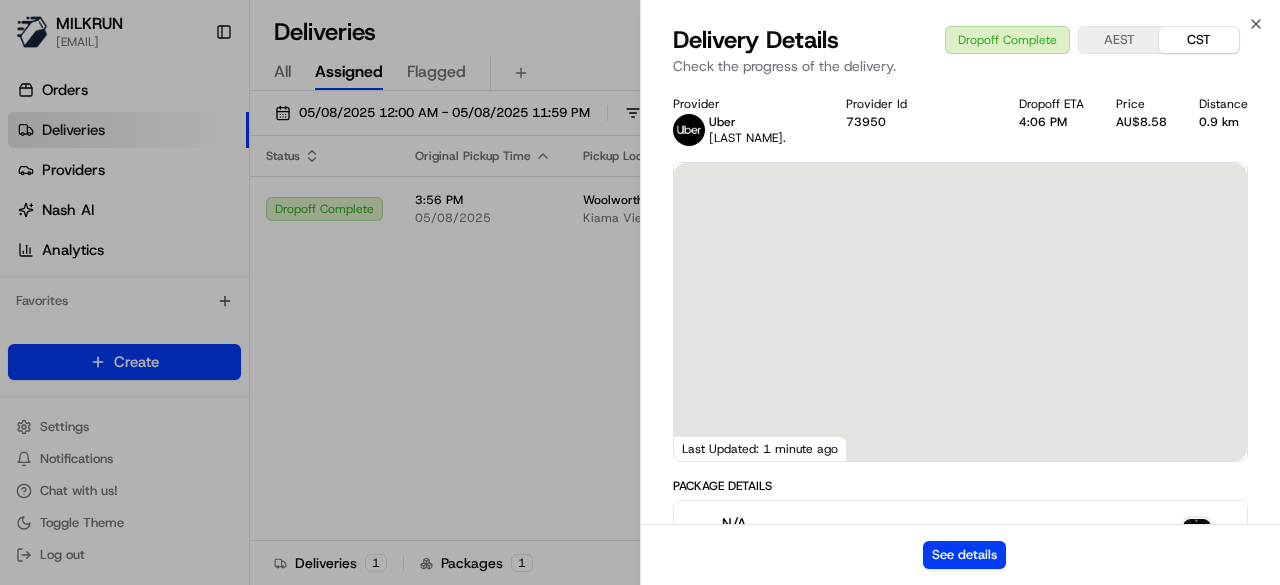 scroll, scrollTop: 0, scrollLeft: 0, axis: both 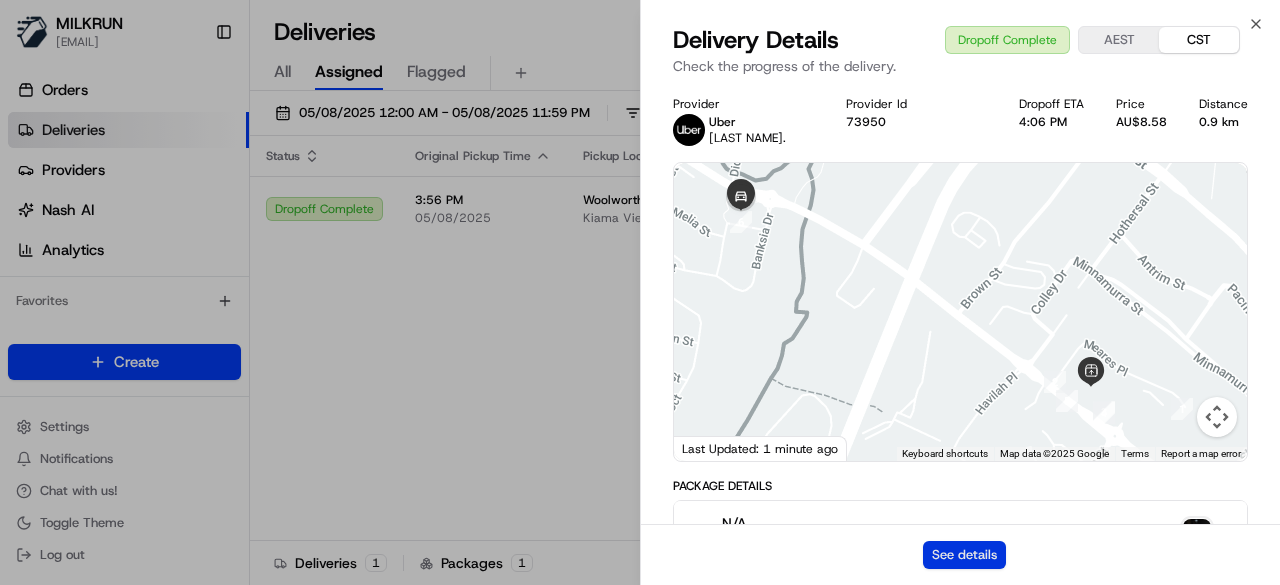 click on "See details" at bounding box center (964, 555) 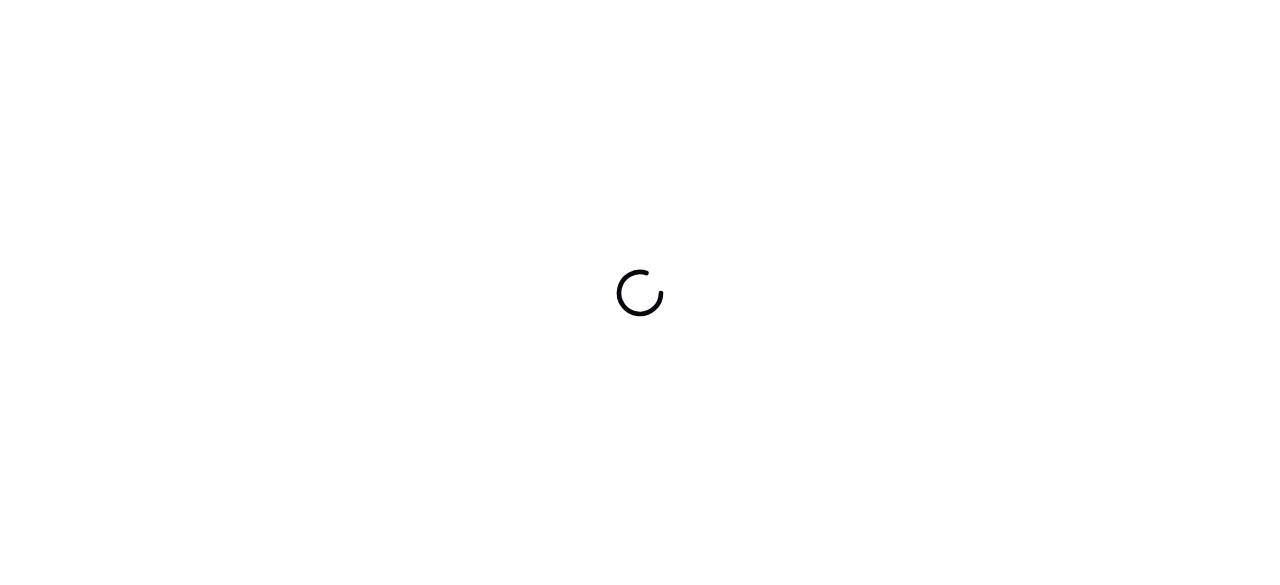 scroll, scrollTop: 0, scrollLeft: 0, axis: both 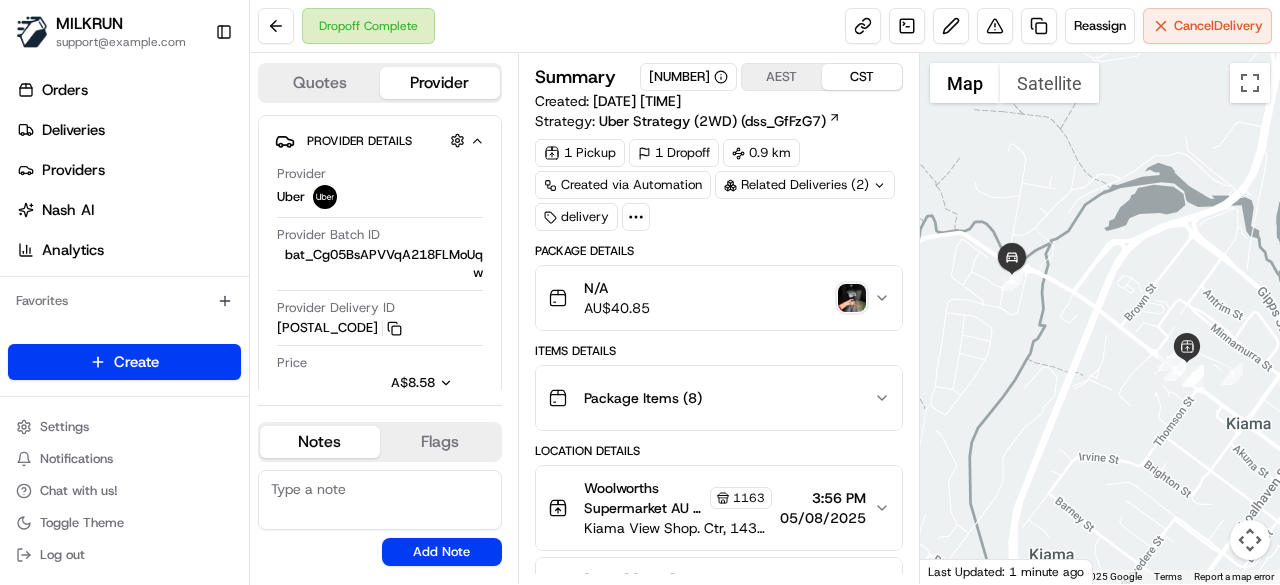 click on "Related Deliveries   (2)" at bounding box center (805, 185) 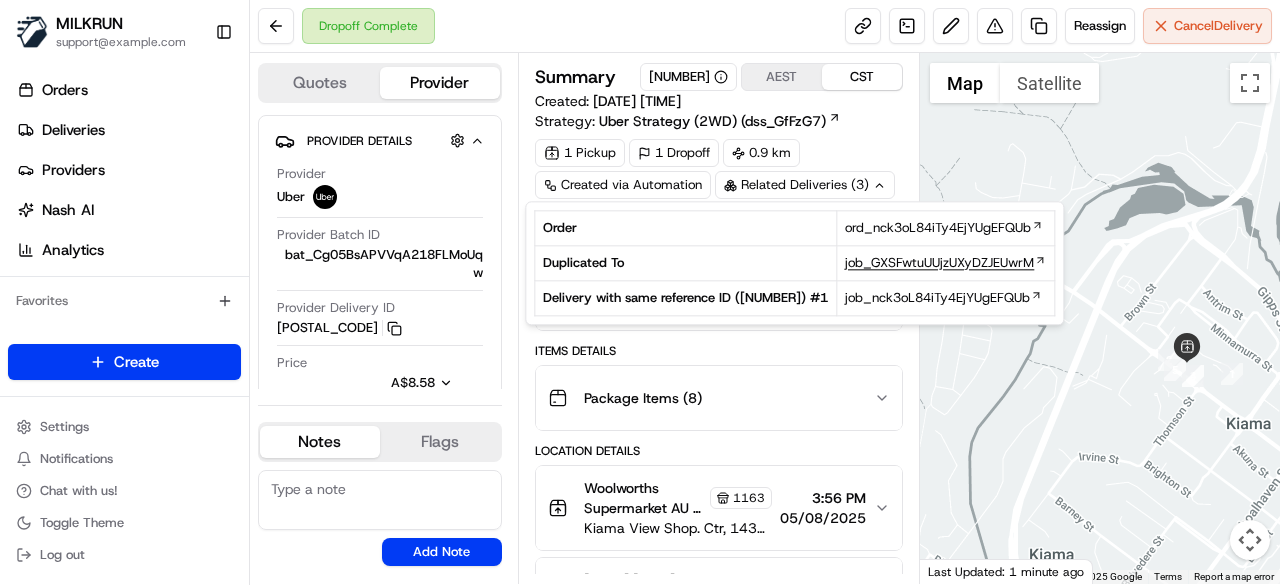 click on "job_GXSFwtuUUjzUXyDZJEUwrM" at bounding box center [939, 263] 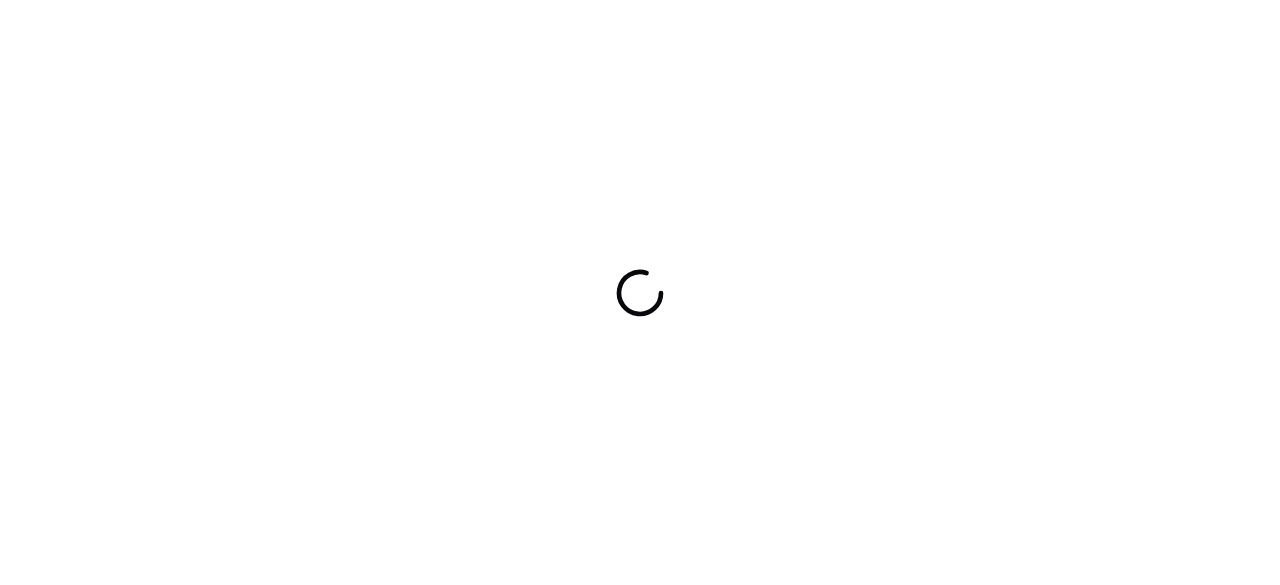 scroll, scrollTop: 0, scrollLeft: 0, axis: both 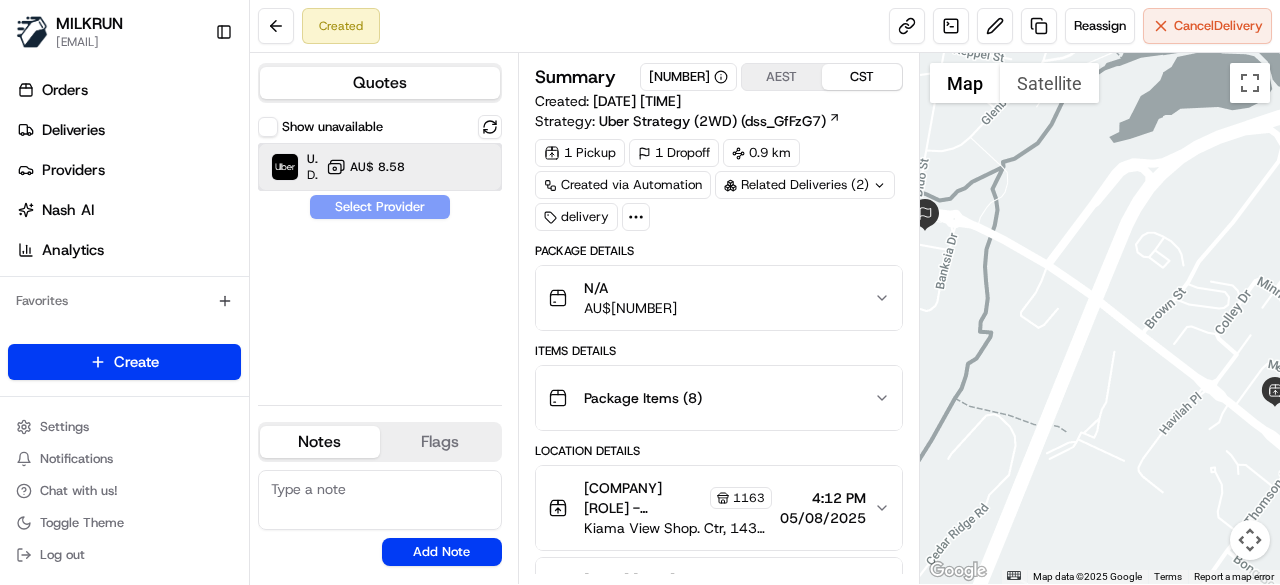 click on "Uber Dropoff ETA   37 minutes AU$   8.58" at bounding box center [380, 167] 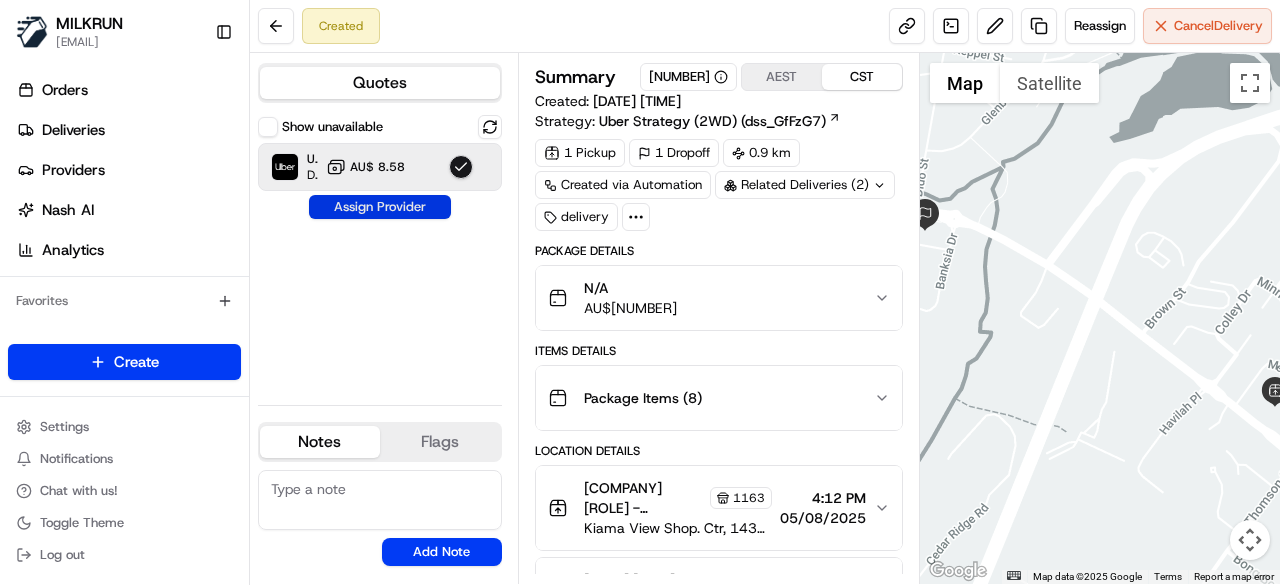 click on "Assign Provider" at bounding box center [380, 207] 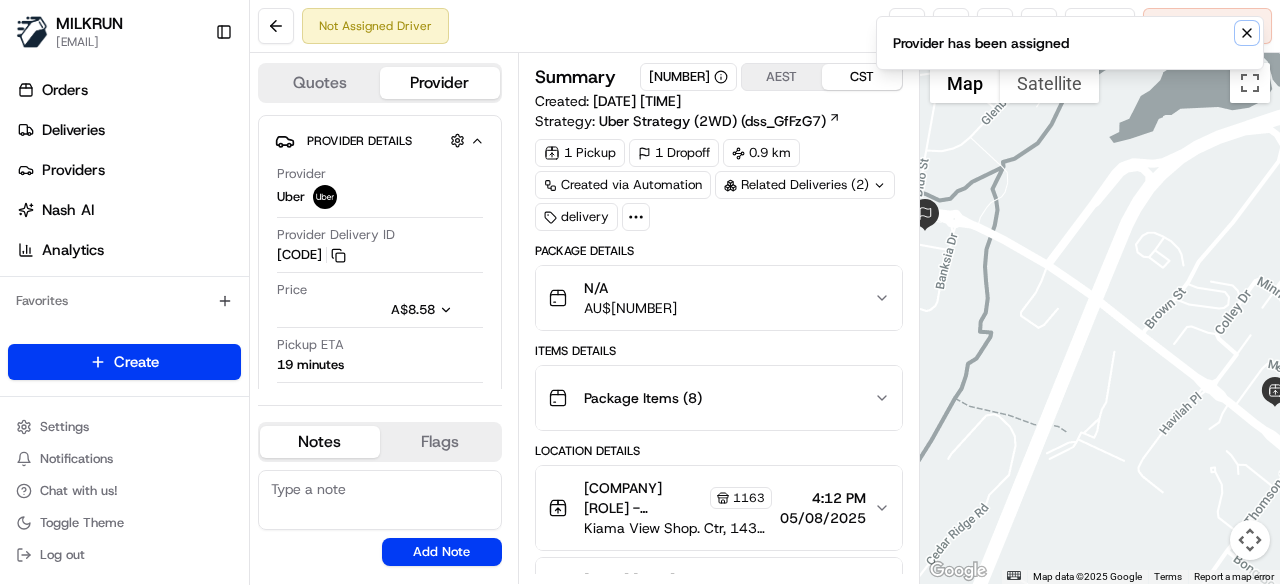click 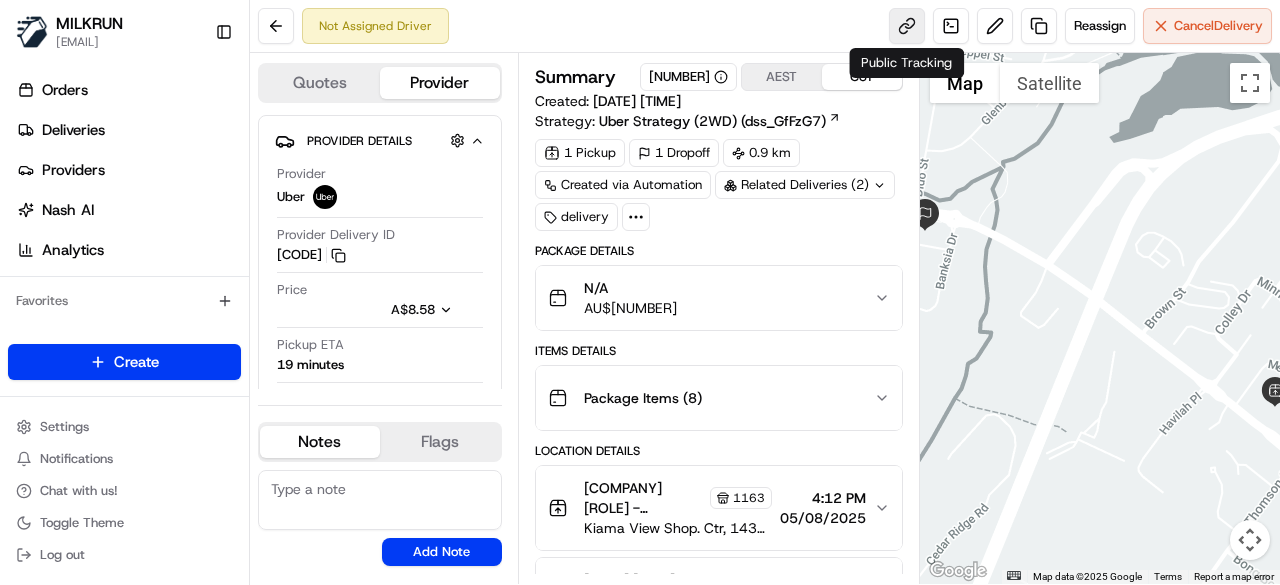 click at bounding box center [907, 26] 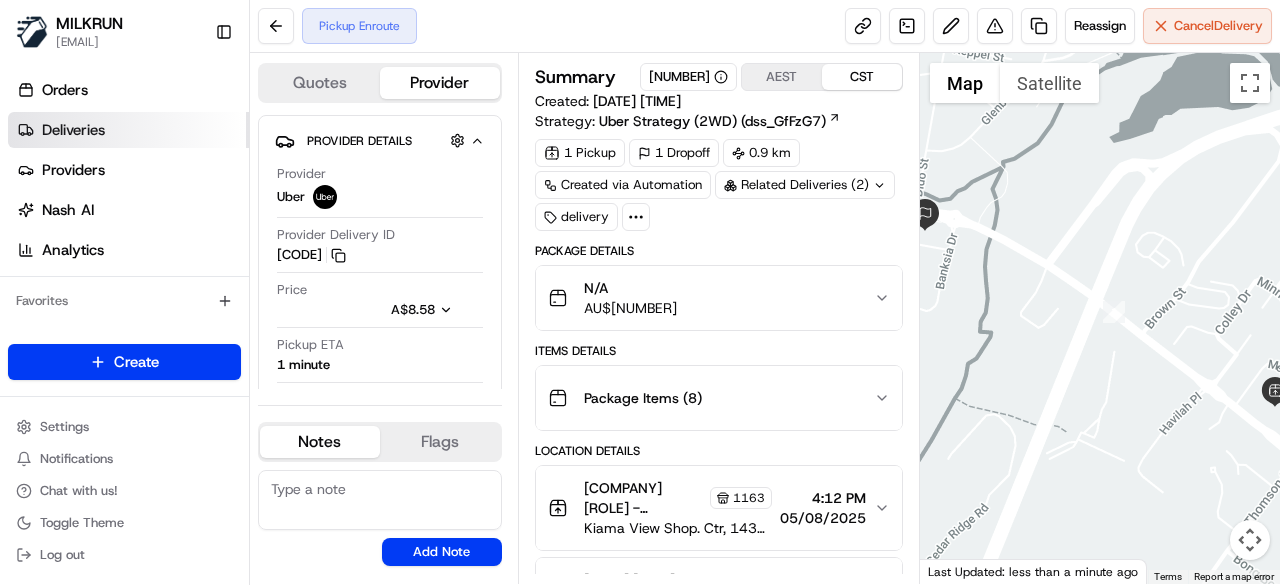 click on "Deliveries" at bounding box center [128, 130] 